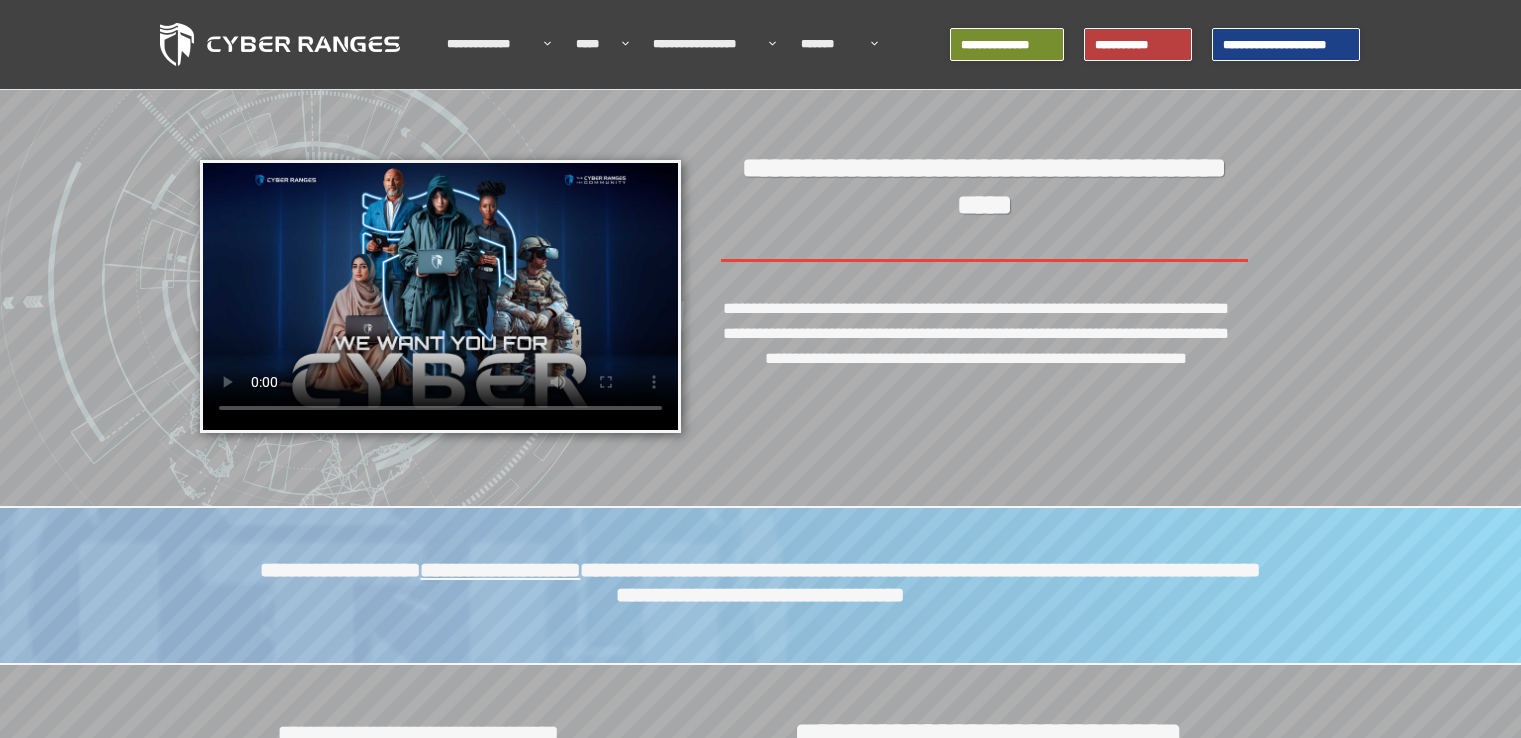 scroll, scrollTop: 0, scrollLeft: 0, axis: both 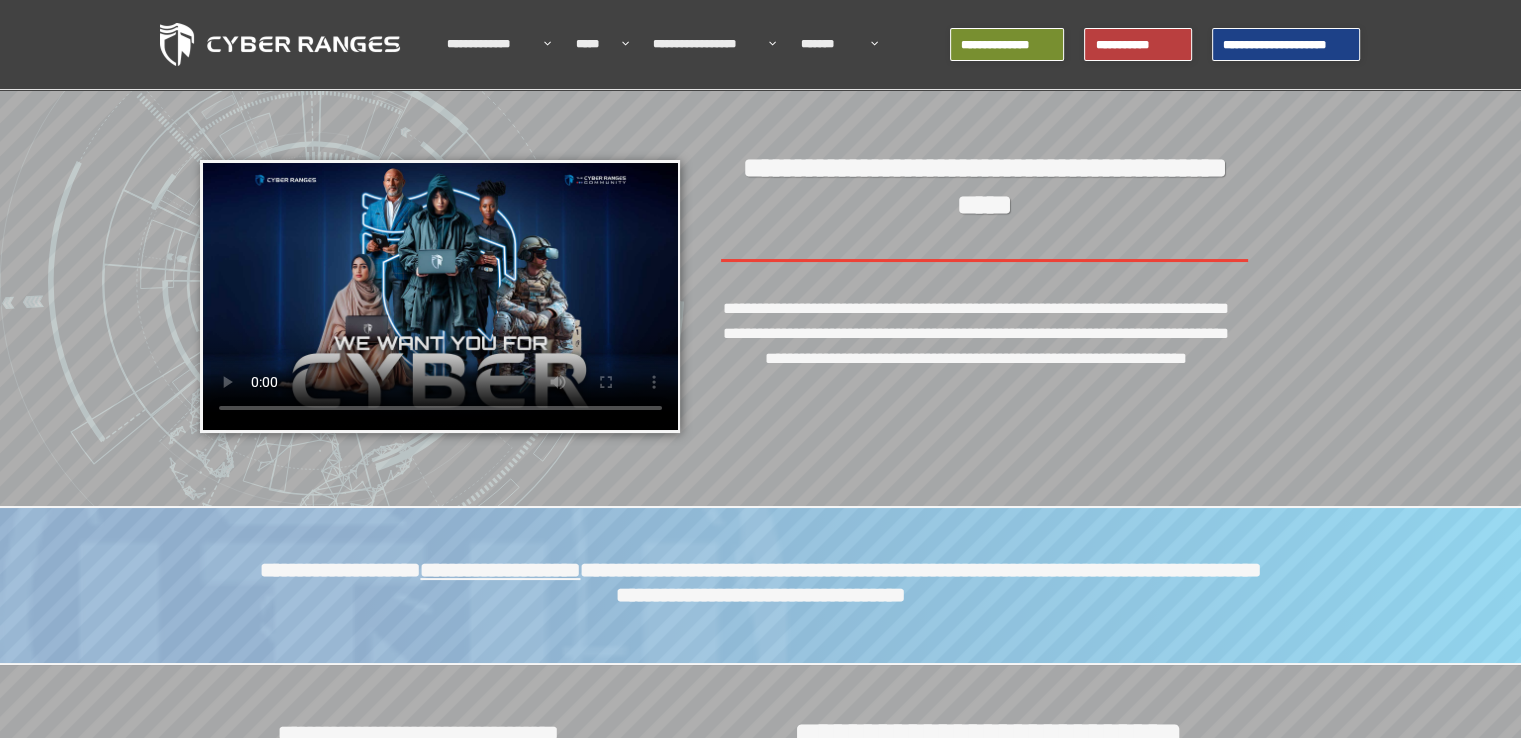 click on "**********" at bounding box center [1286, 45] 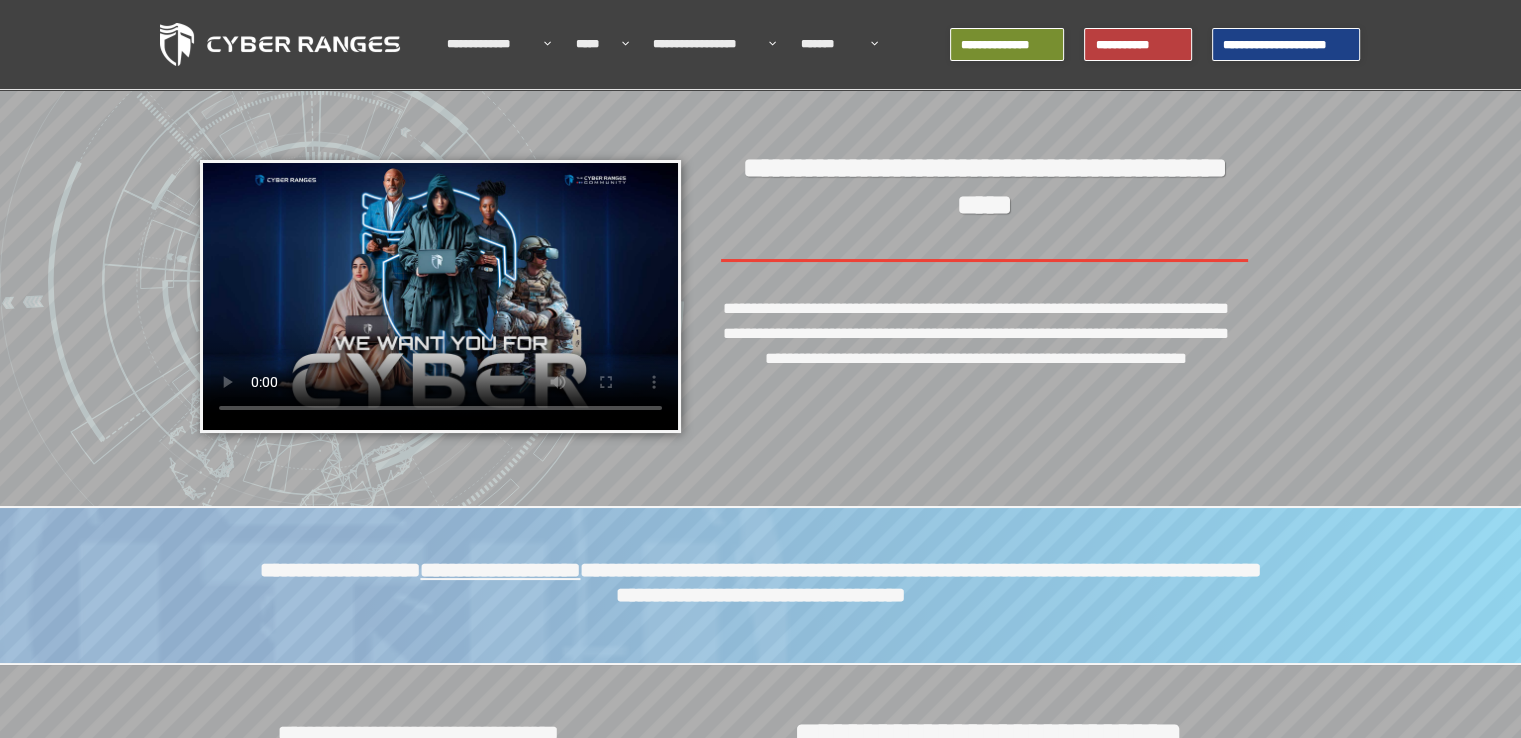 scroll, scrollTop: 0, scrollLeft: 0, axis: both 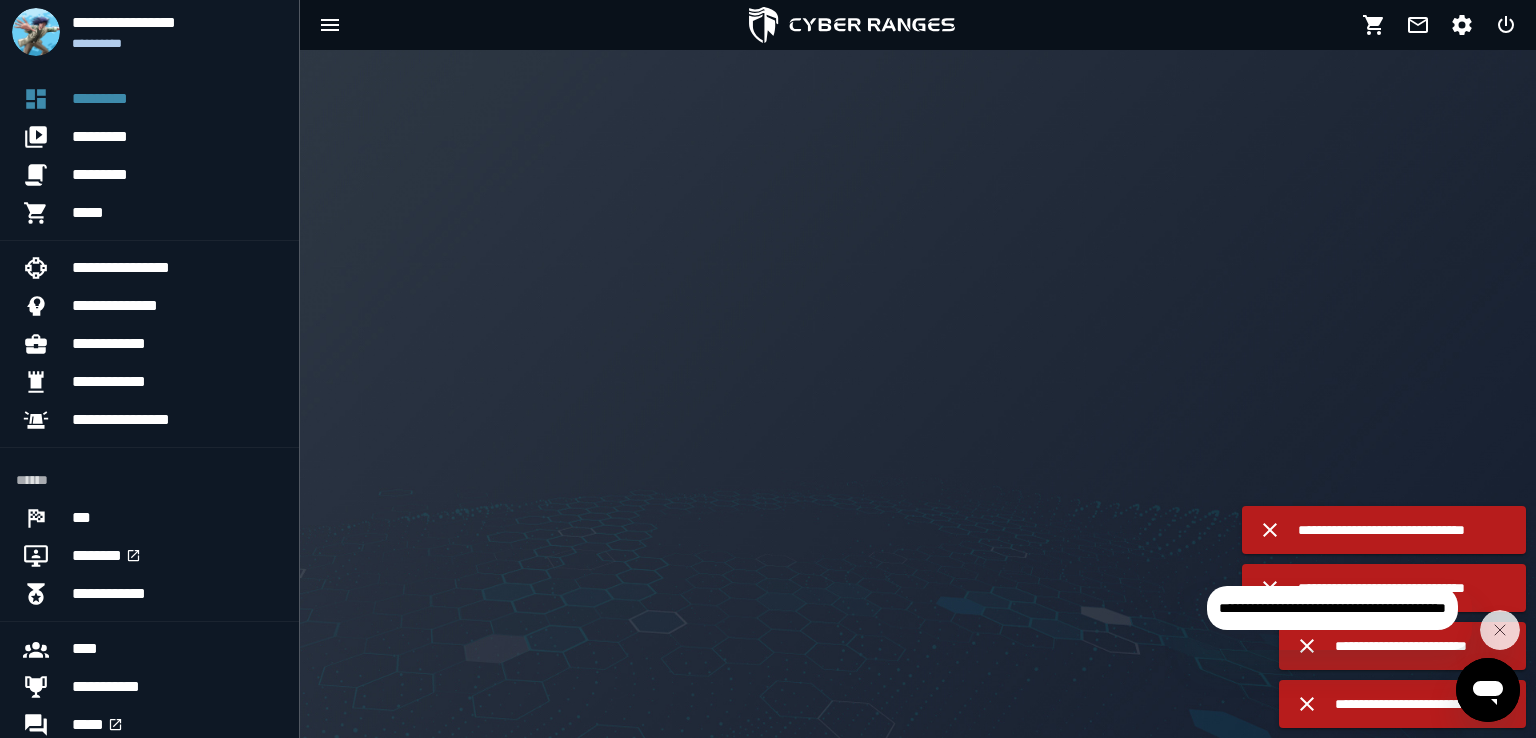 click 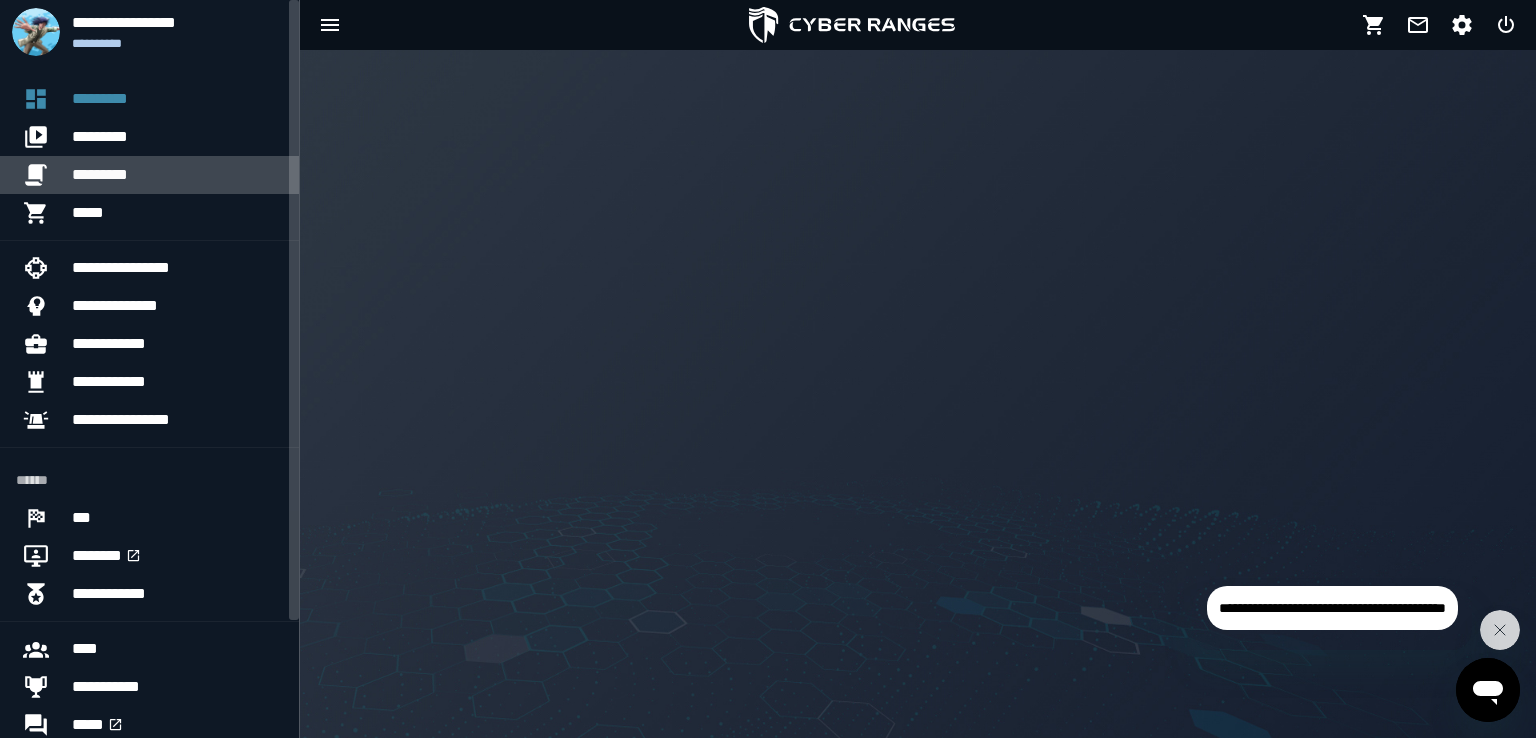 click on "*********" at bounding box center [177, 175] 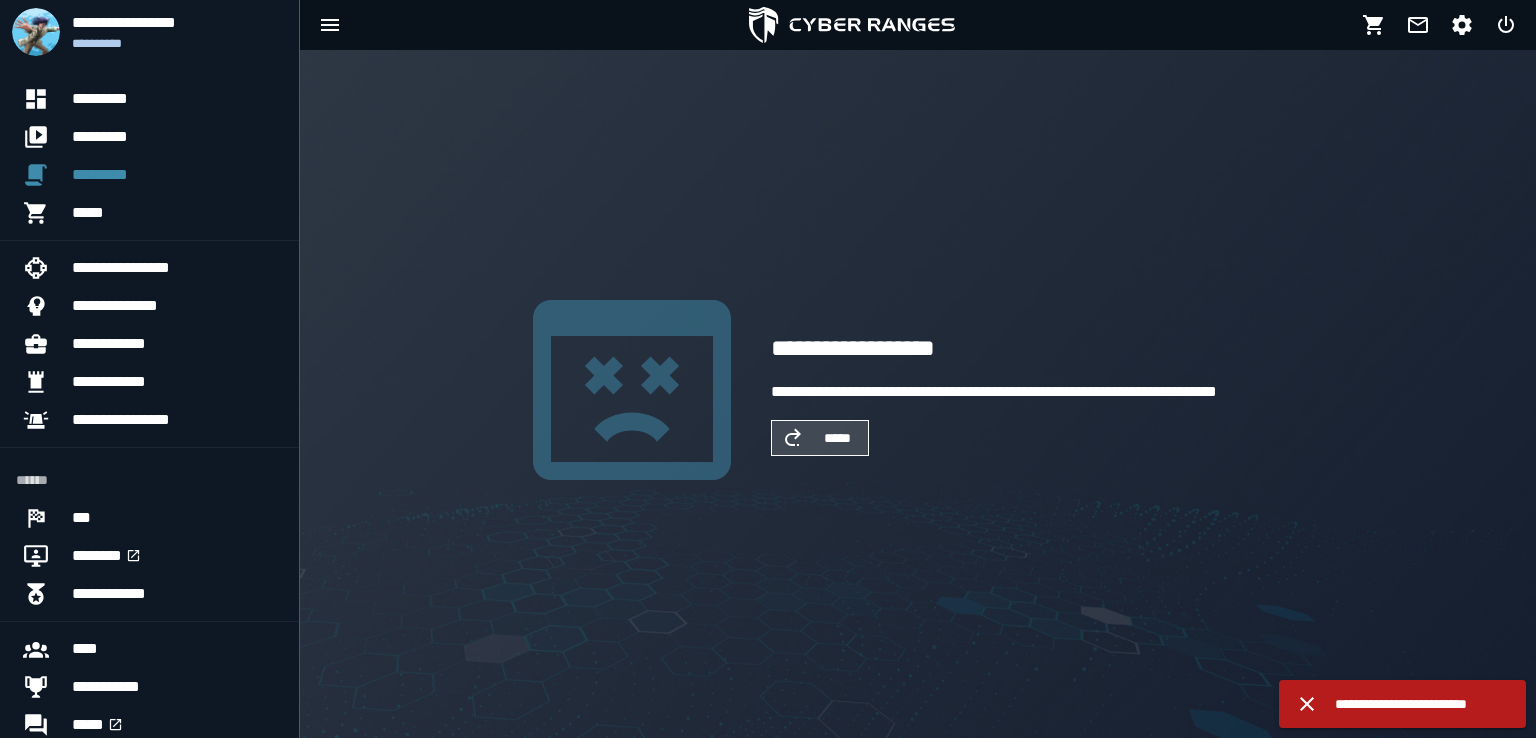 click on "*****" at bounding box center [838, 438] 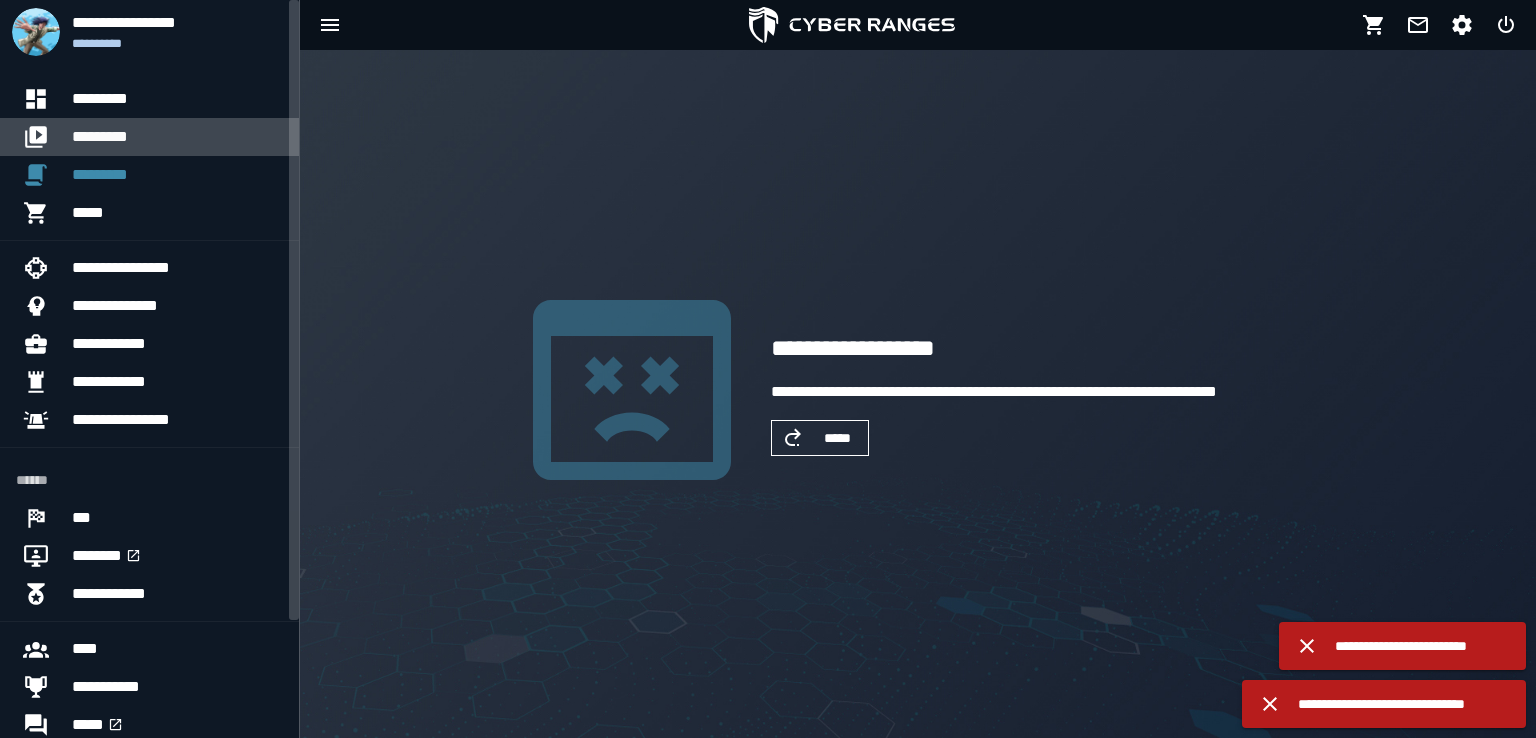 click on "*********" at bounding box center (177, 137) 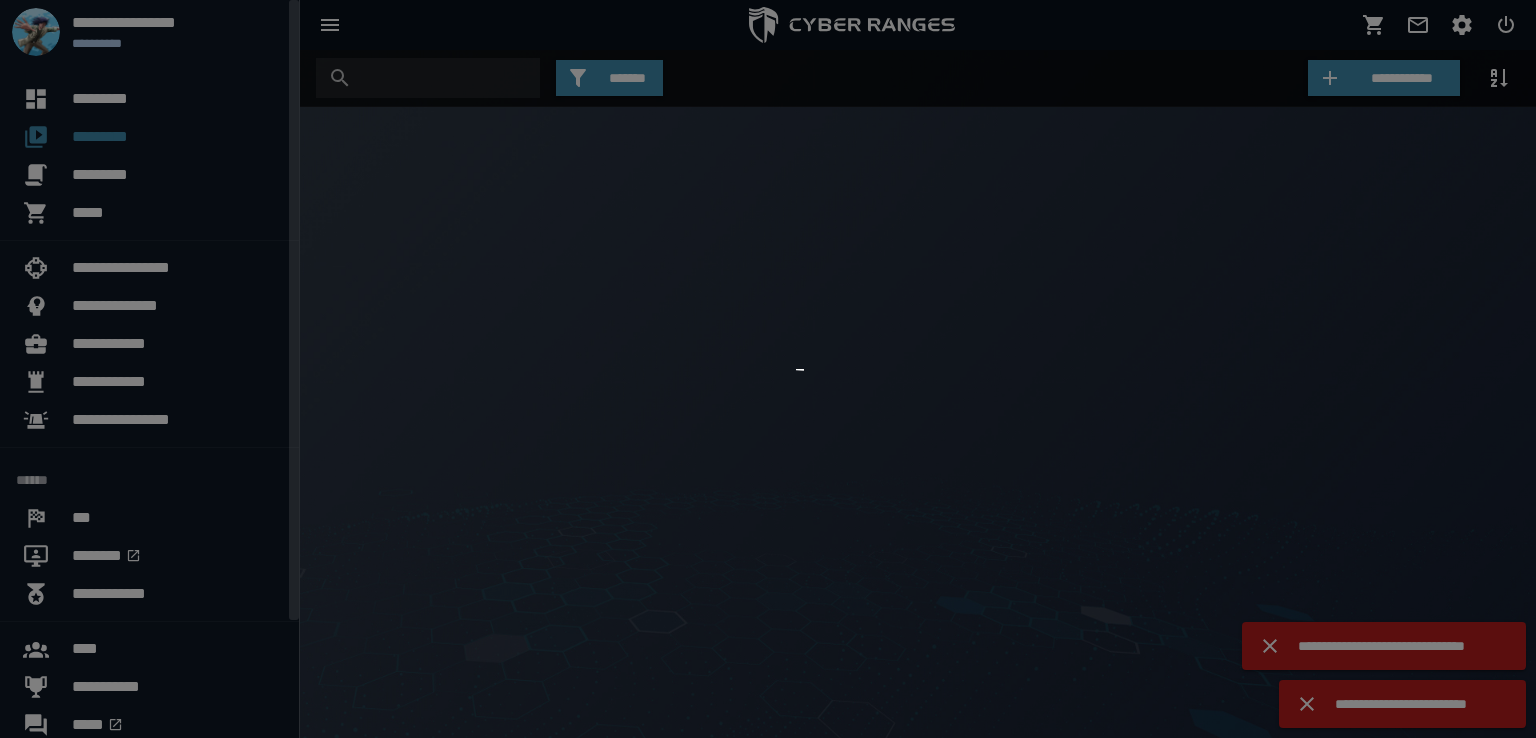 scroll, scrollTop: 0, scrollLeft: 0, axis: both 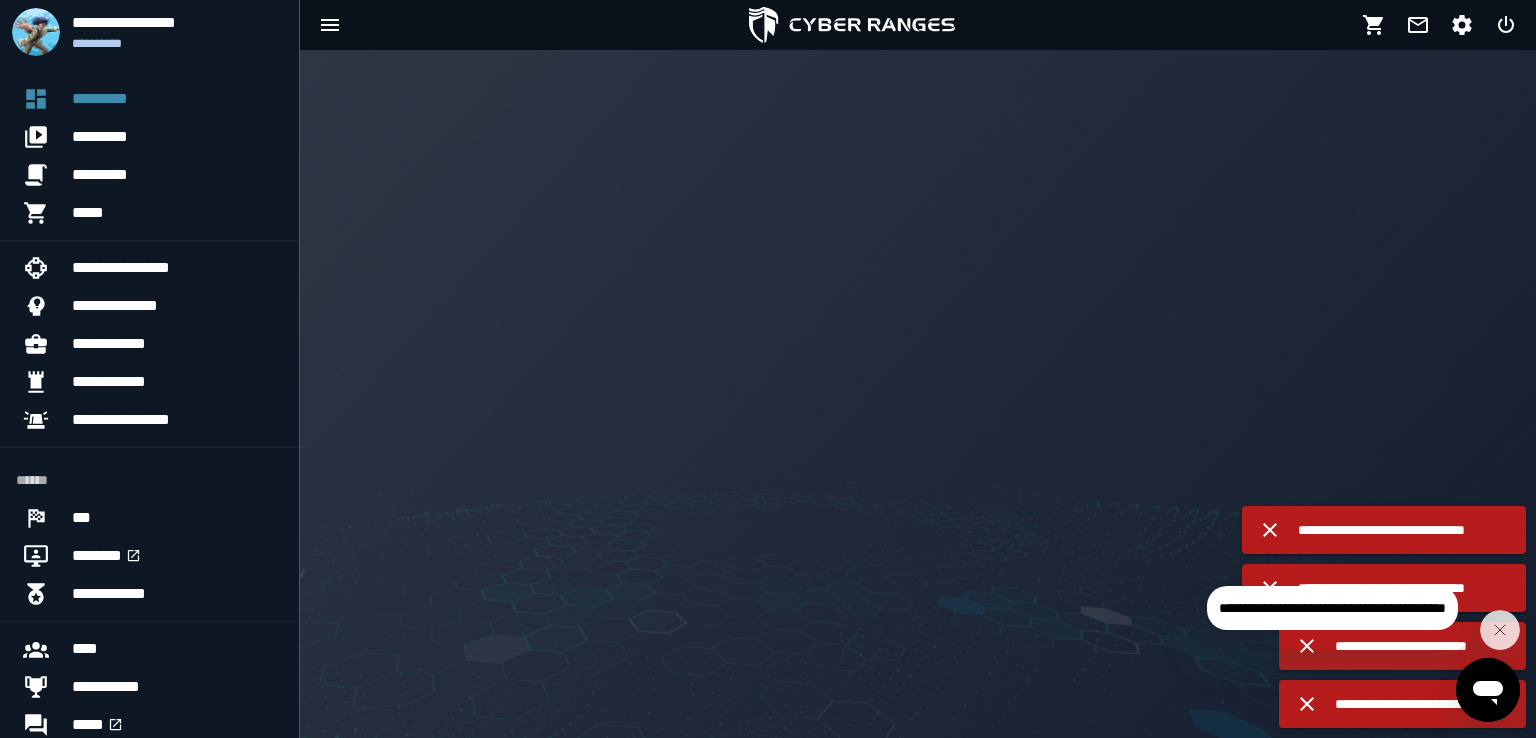 click 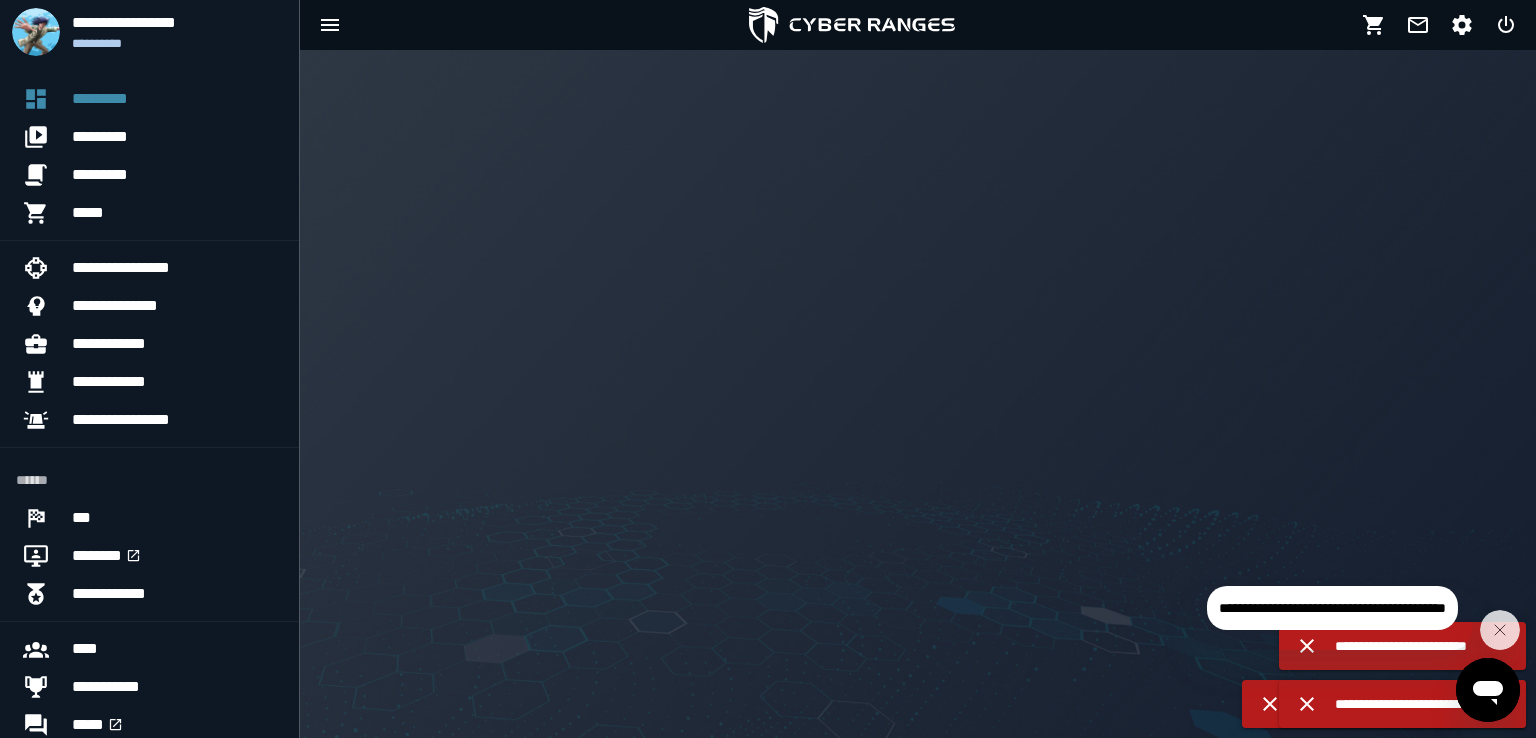 click 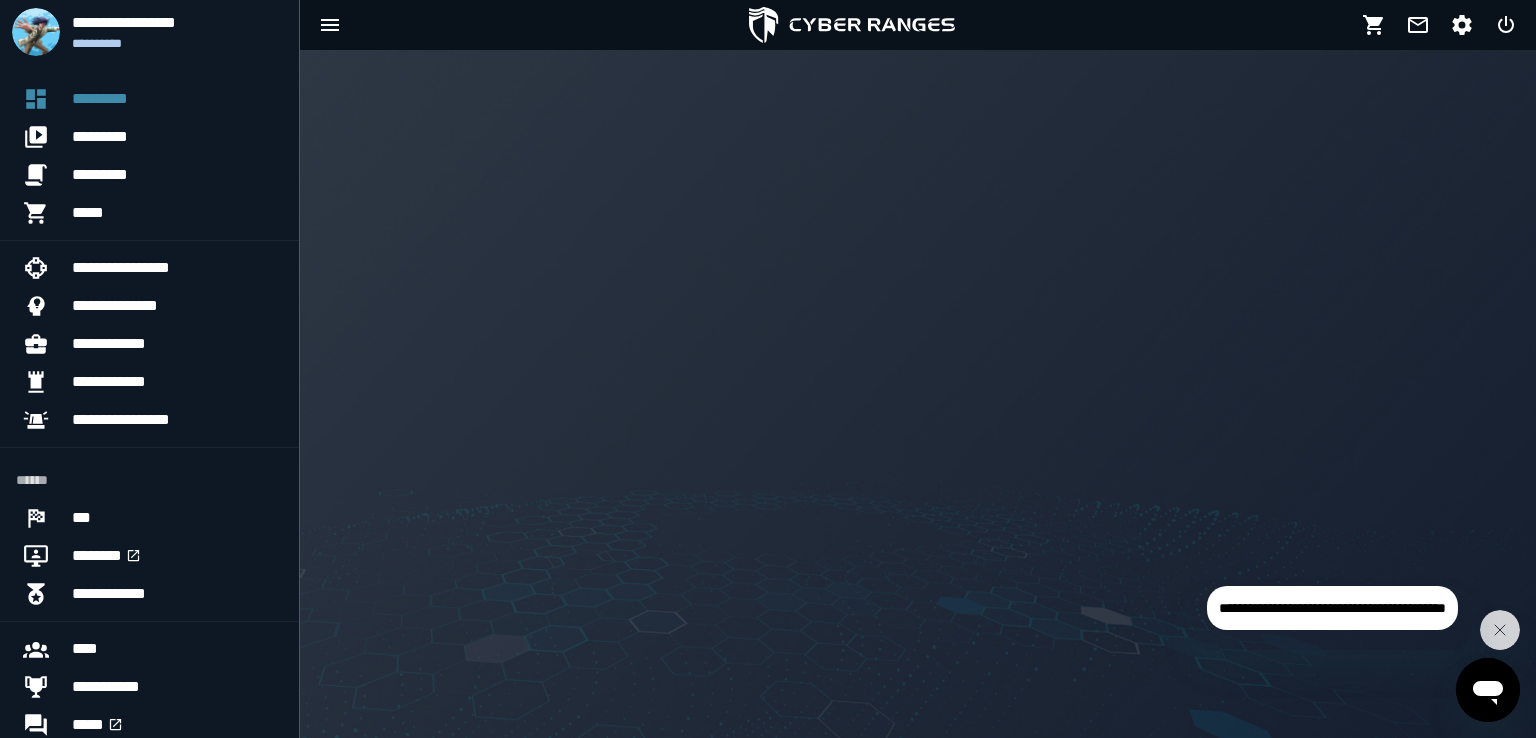 click on "**********" at bounding box center [1332, 608] 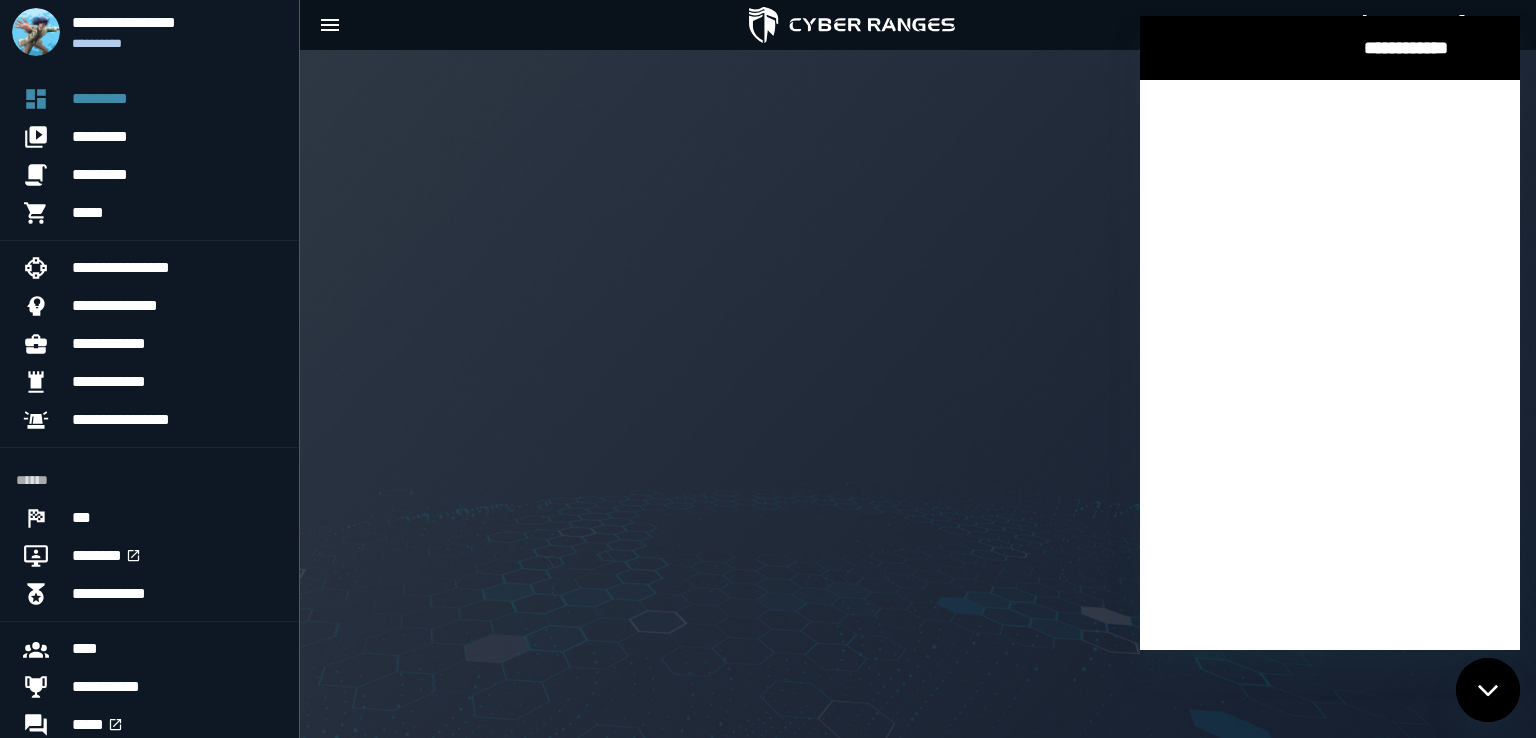 scroll, scrollTop: 0, scrollLeft: 0, axis: both 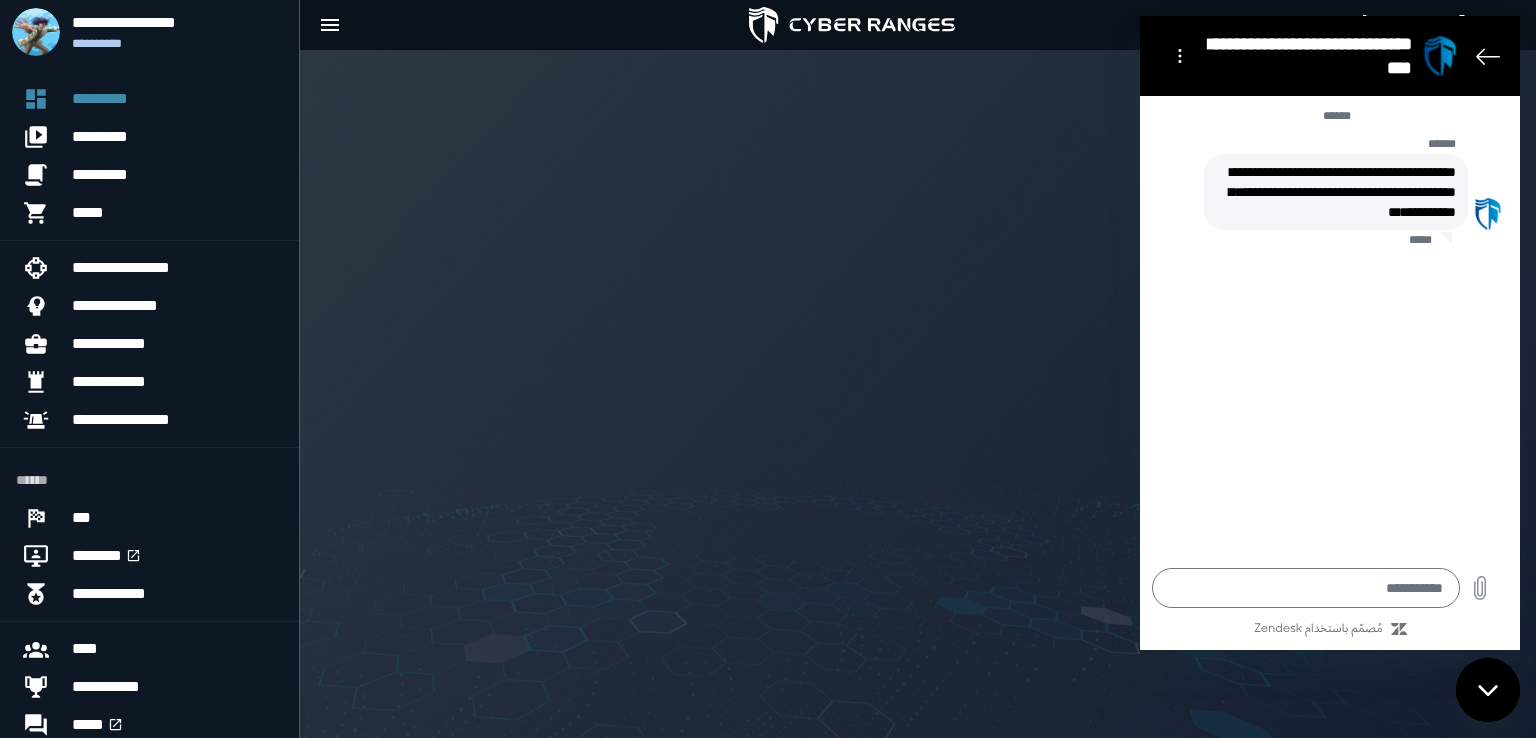 click 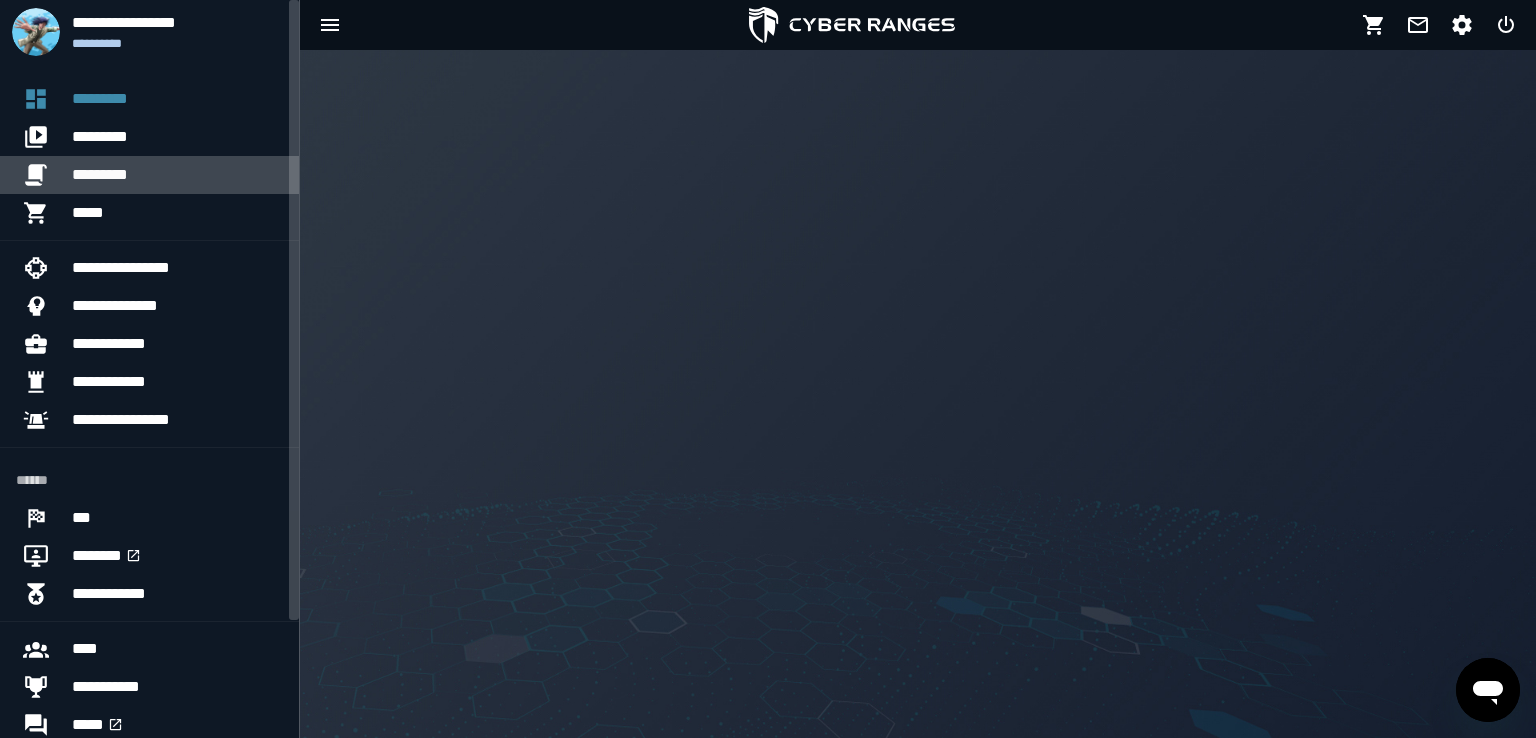 click on "*********" at bounding box center (177, 175) 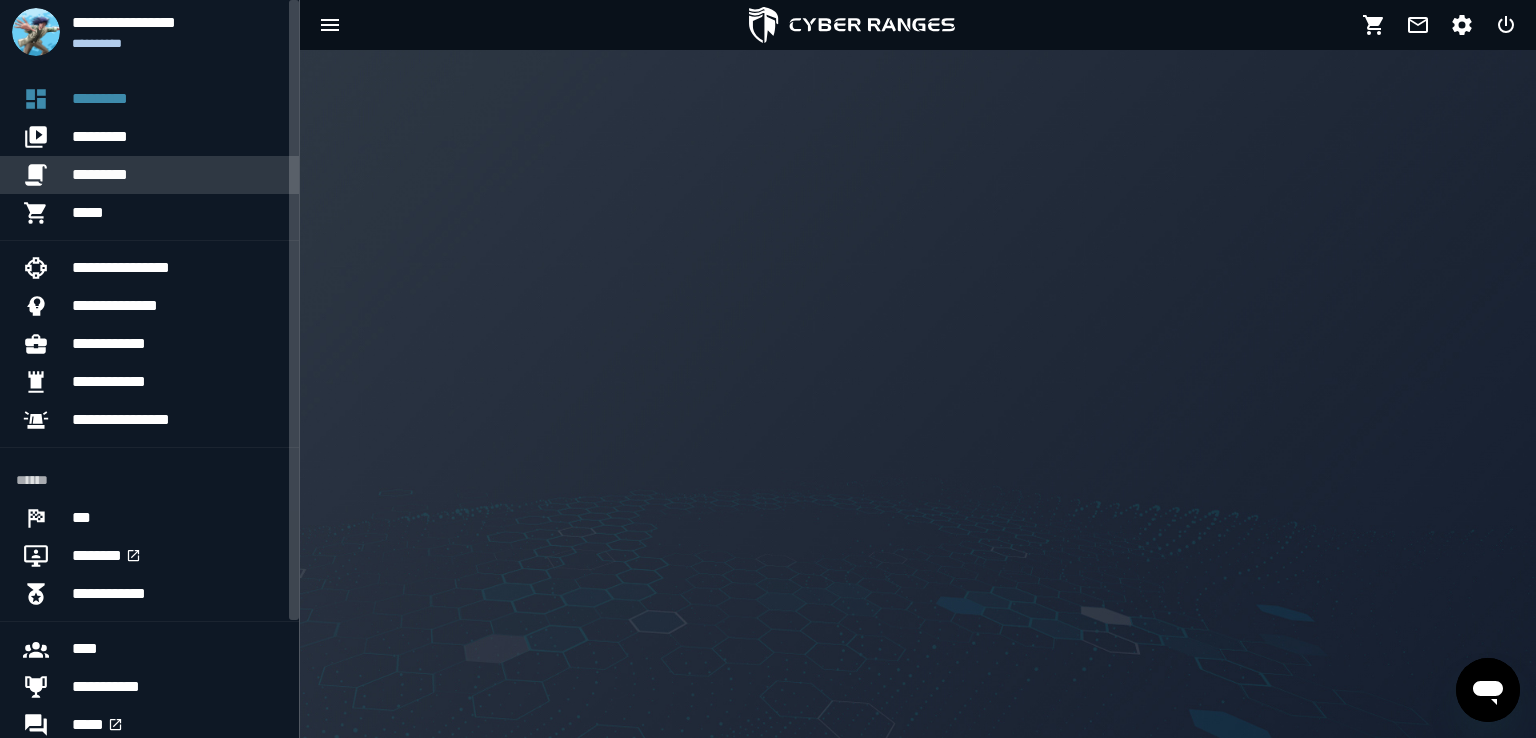 type on "*" 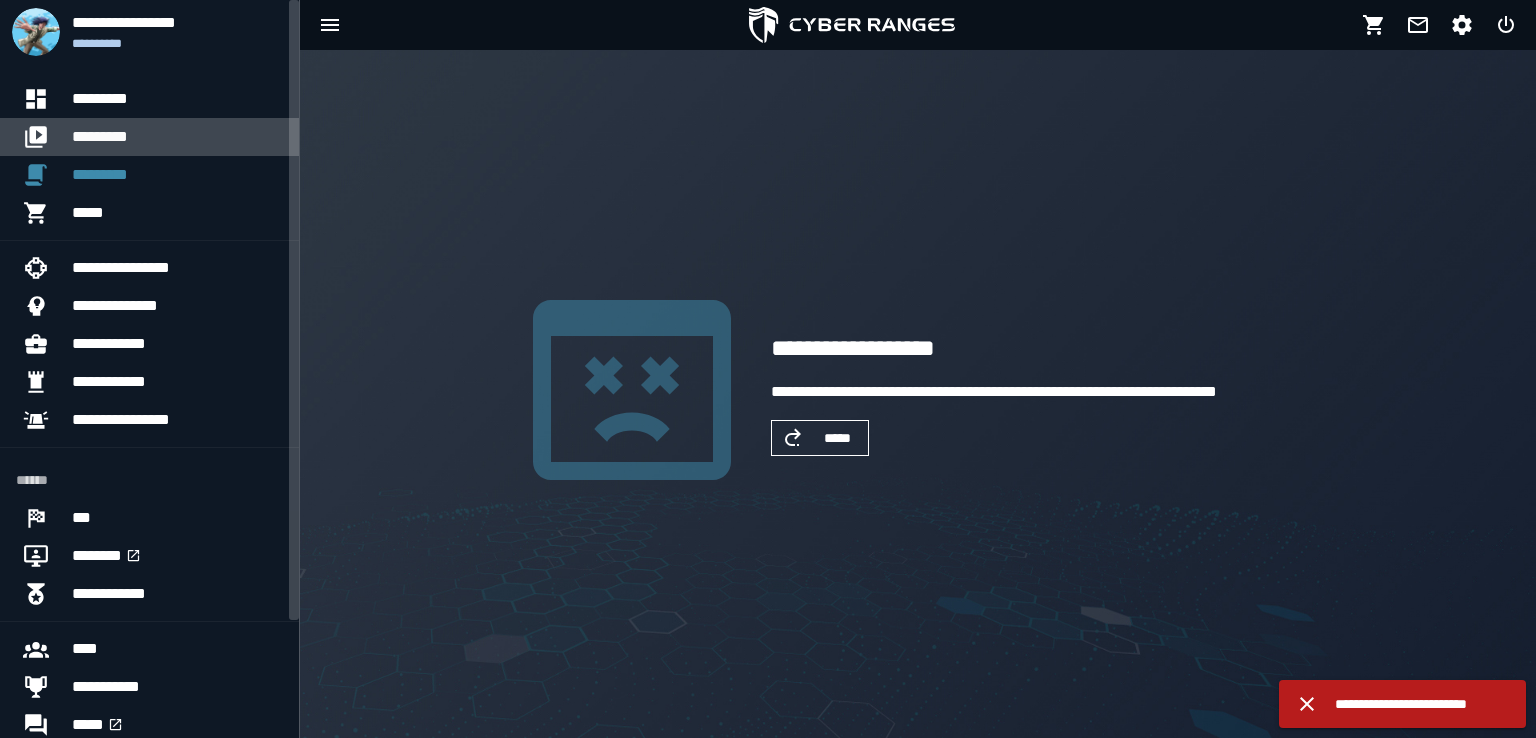 click on "*********" at bounding box center [177, 137] 